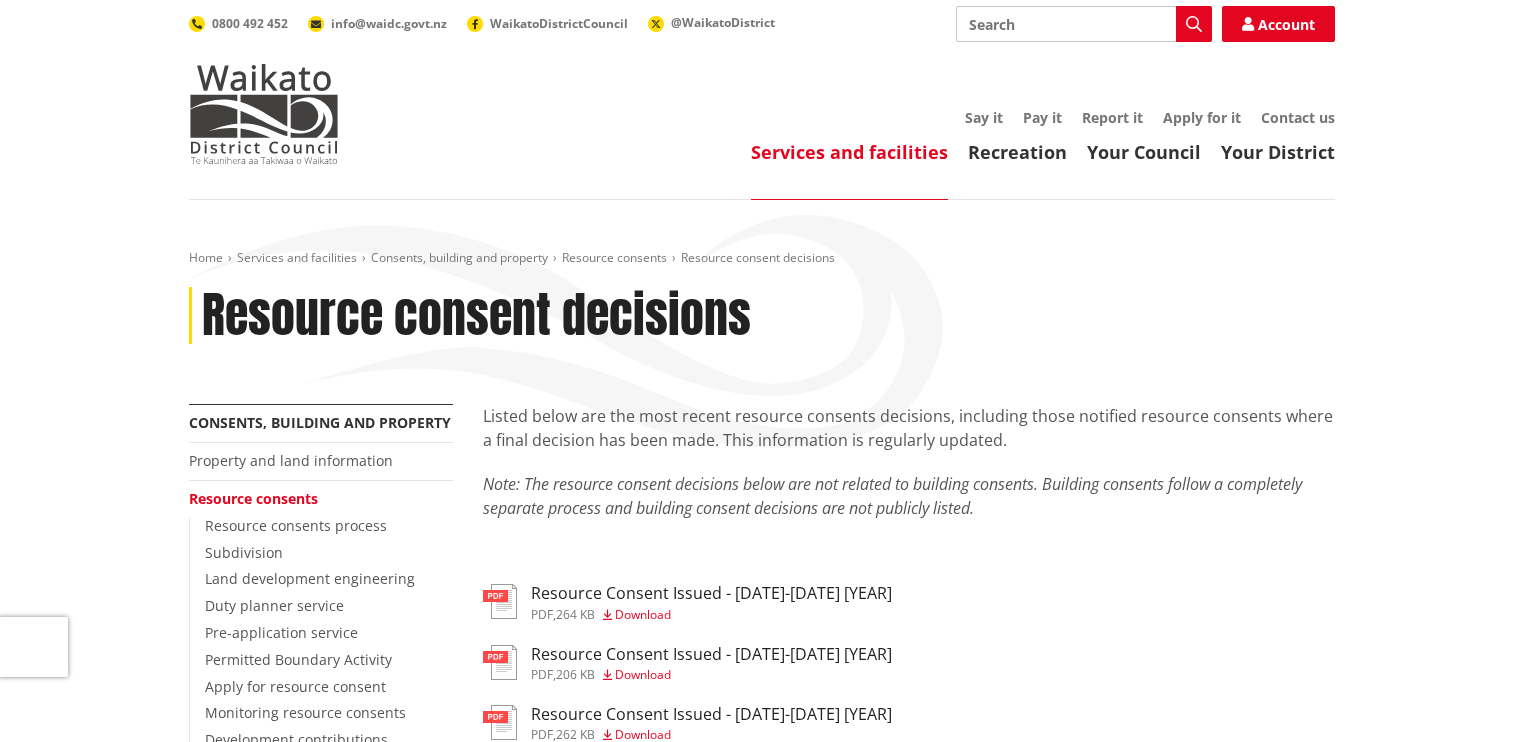 scroll, scrollTop: 80, scrollLeft: 0, axis: vertical 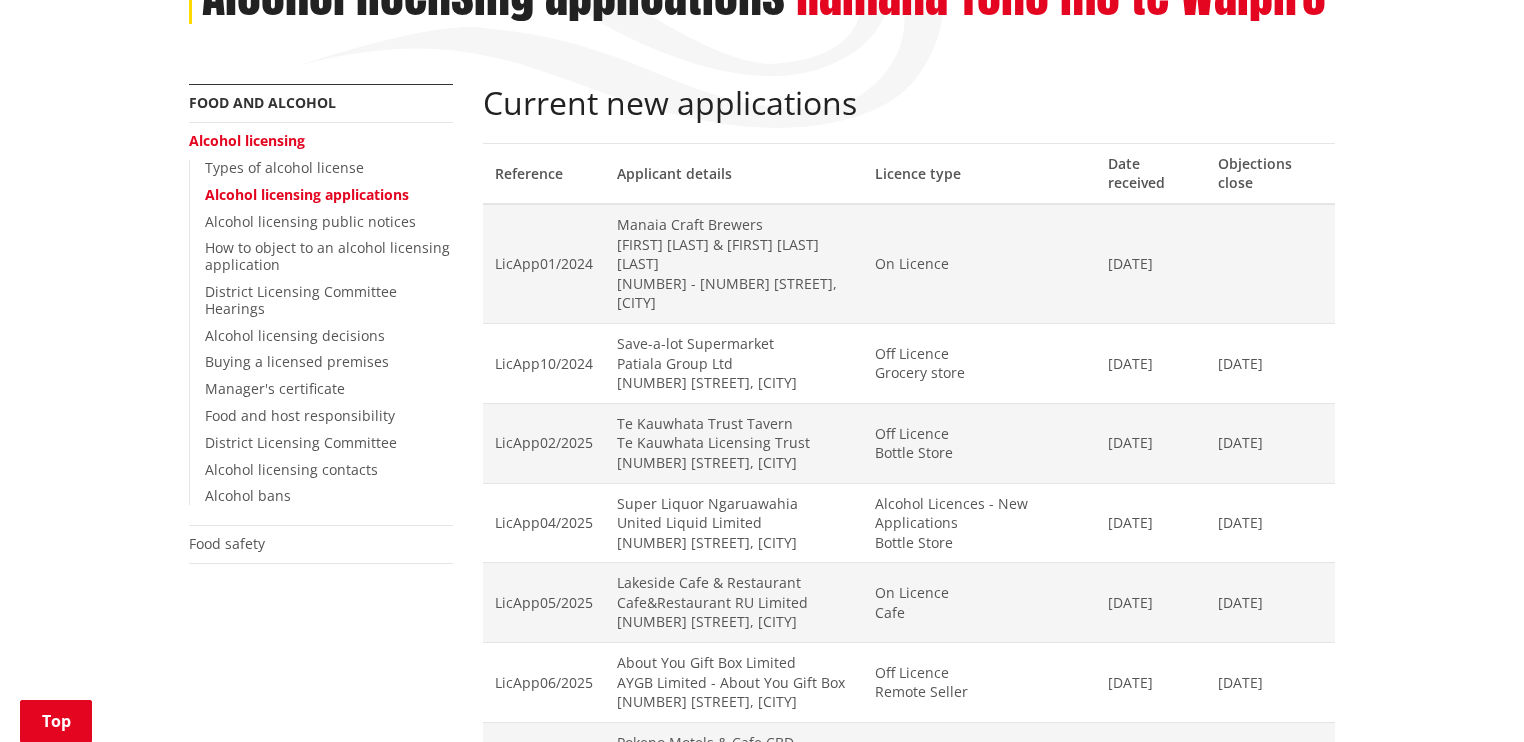 click on "[DATE]" at bounding box center [1270, 523] 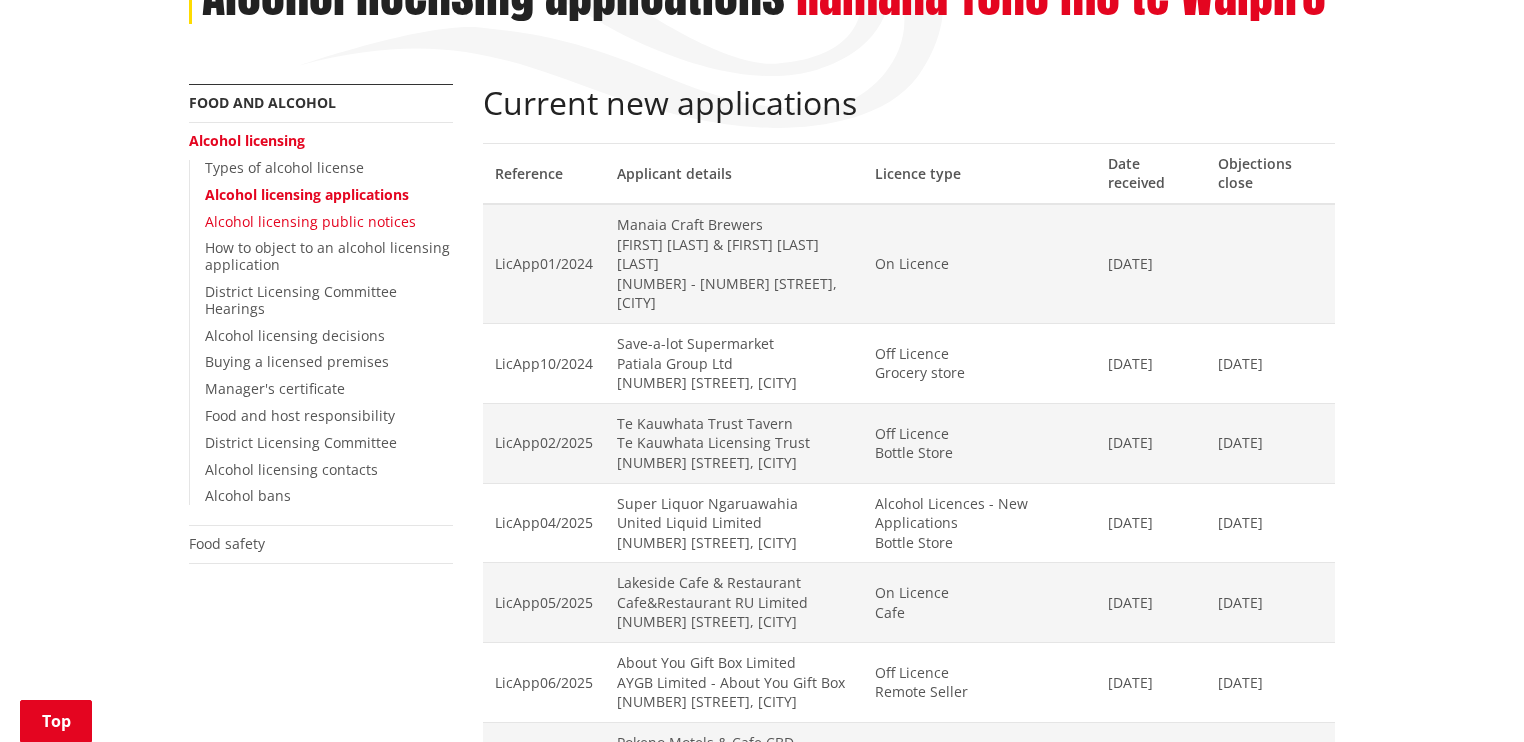click on "Alcohol licensing public notices" at bounding box center [310, 221] 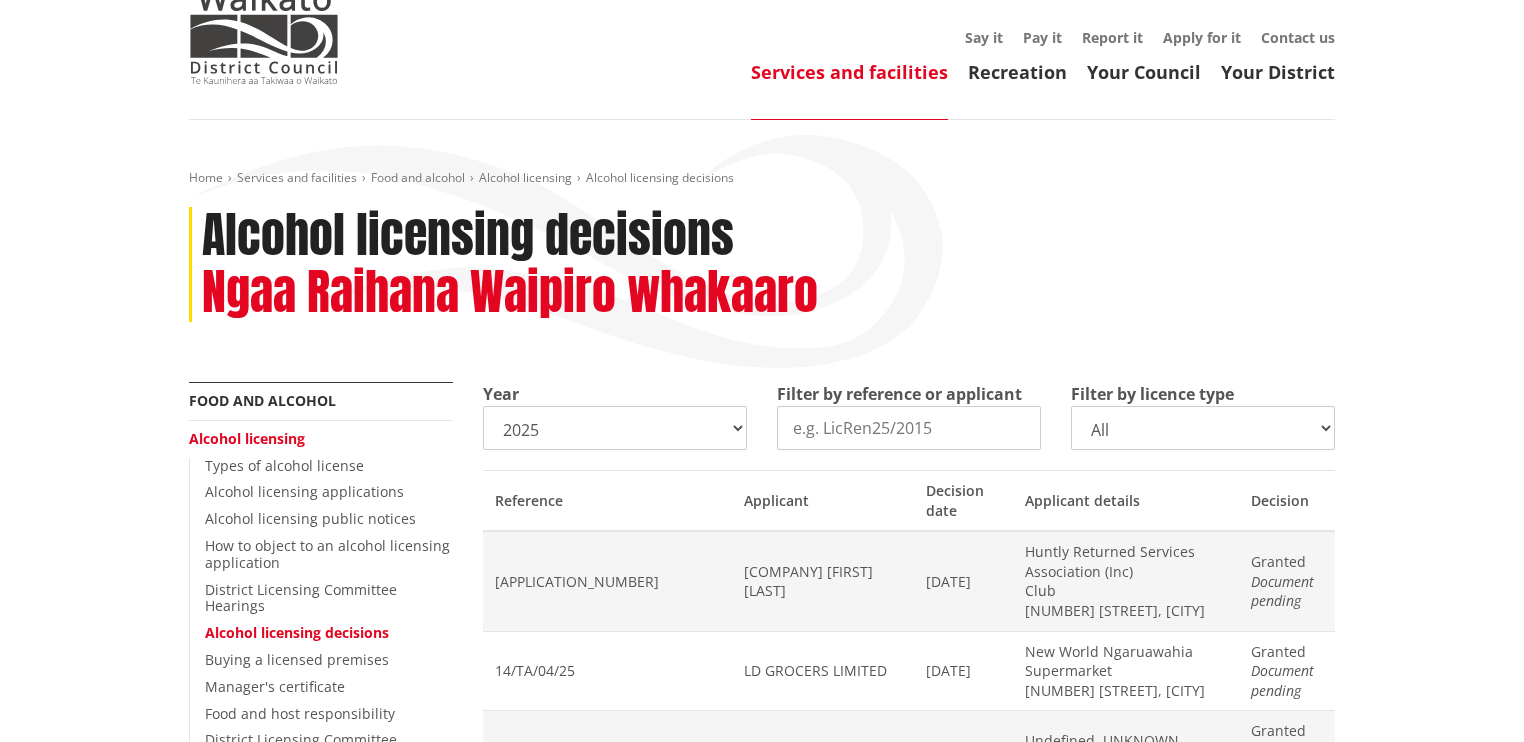 scroll, scrollTop: 320, scrollLeft: 0, axis: vertical 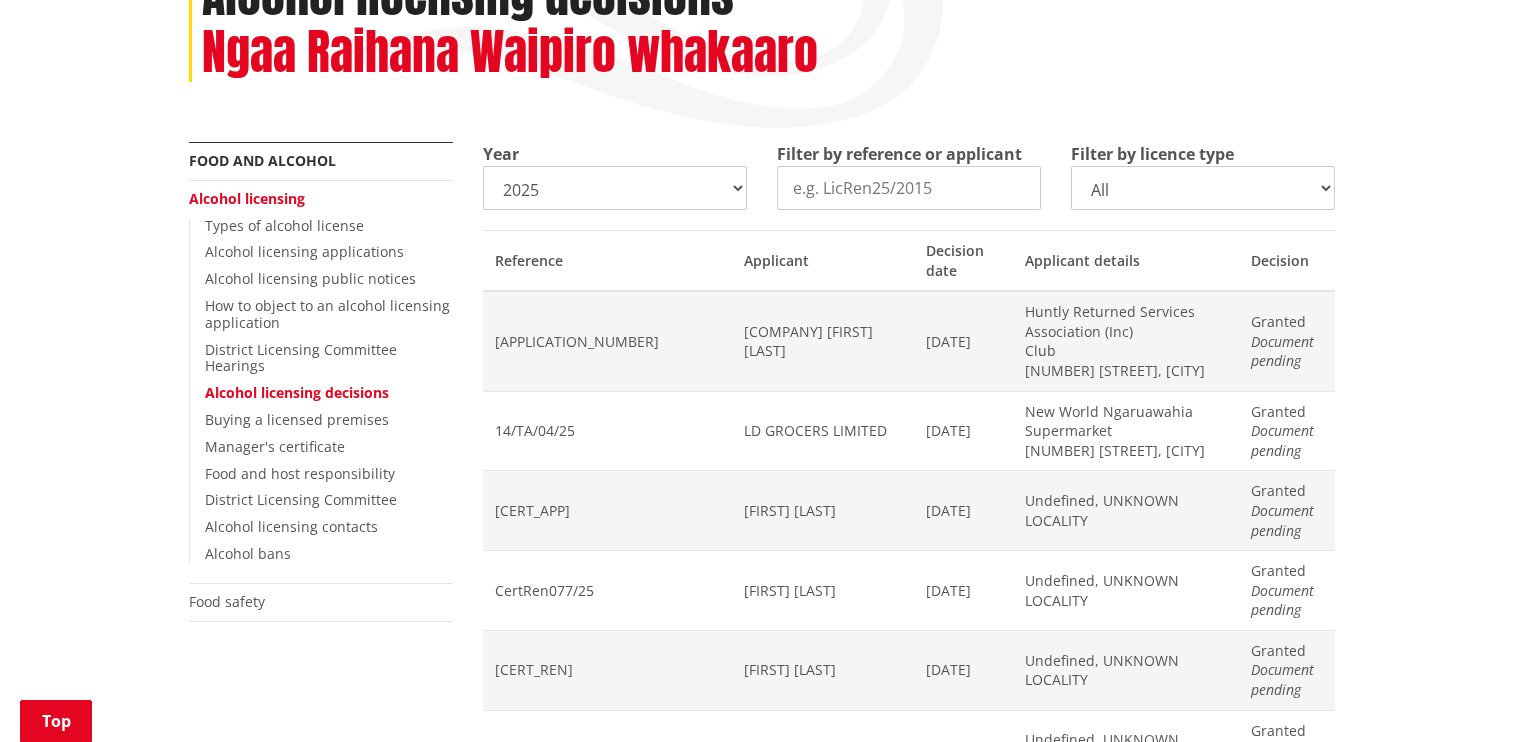 drag, startPoint x: 327, startPoint y: 157, endPoint x: 636, endPoint y: 437, distance: 416.99042 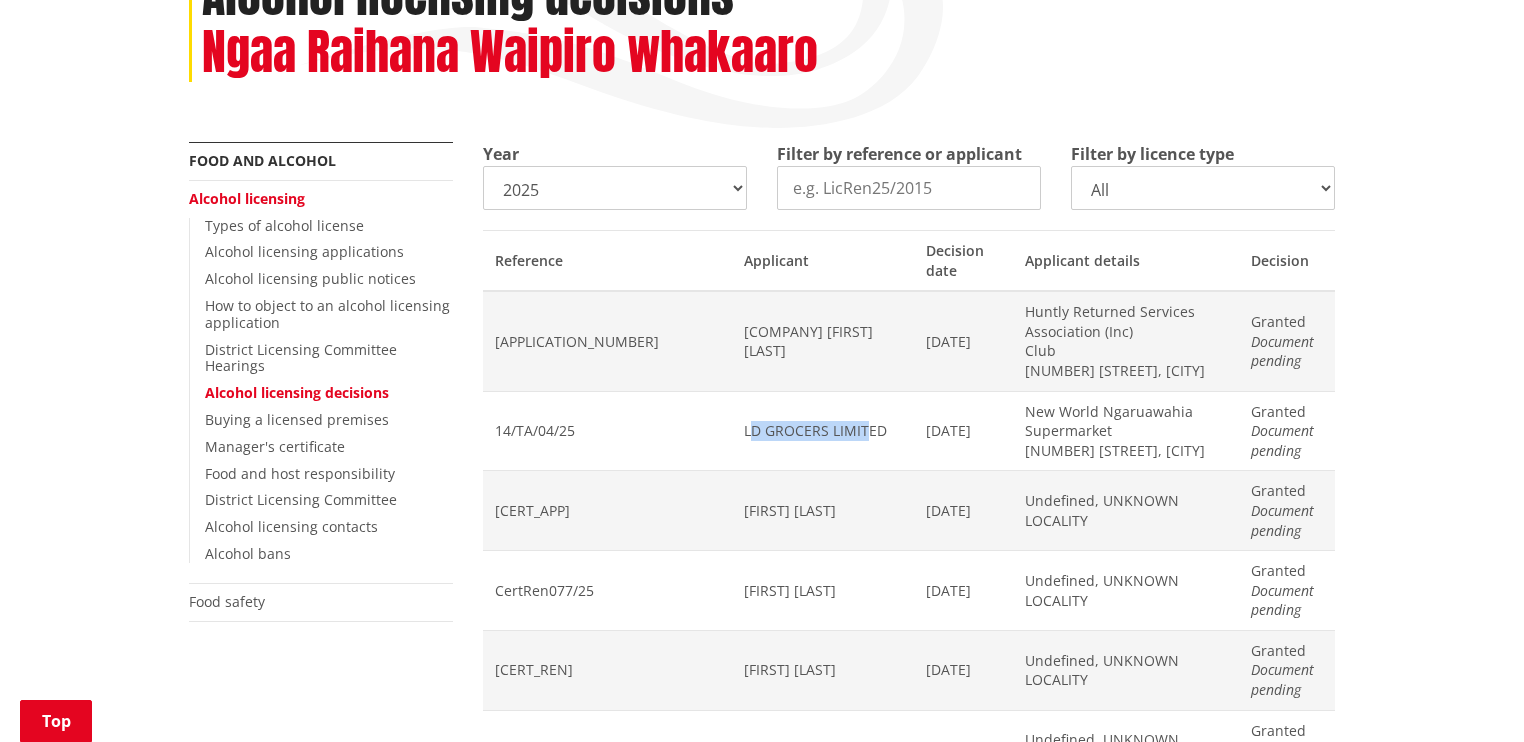 drag, startPoint x: 626, startPoint y: 440, endPoint x: 748, endPoint y: 438, distance: 122.016396 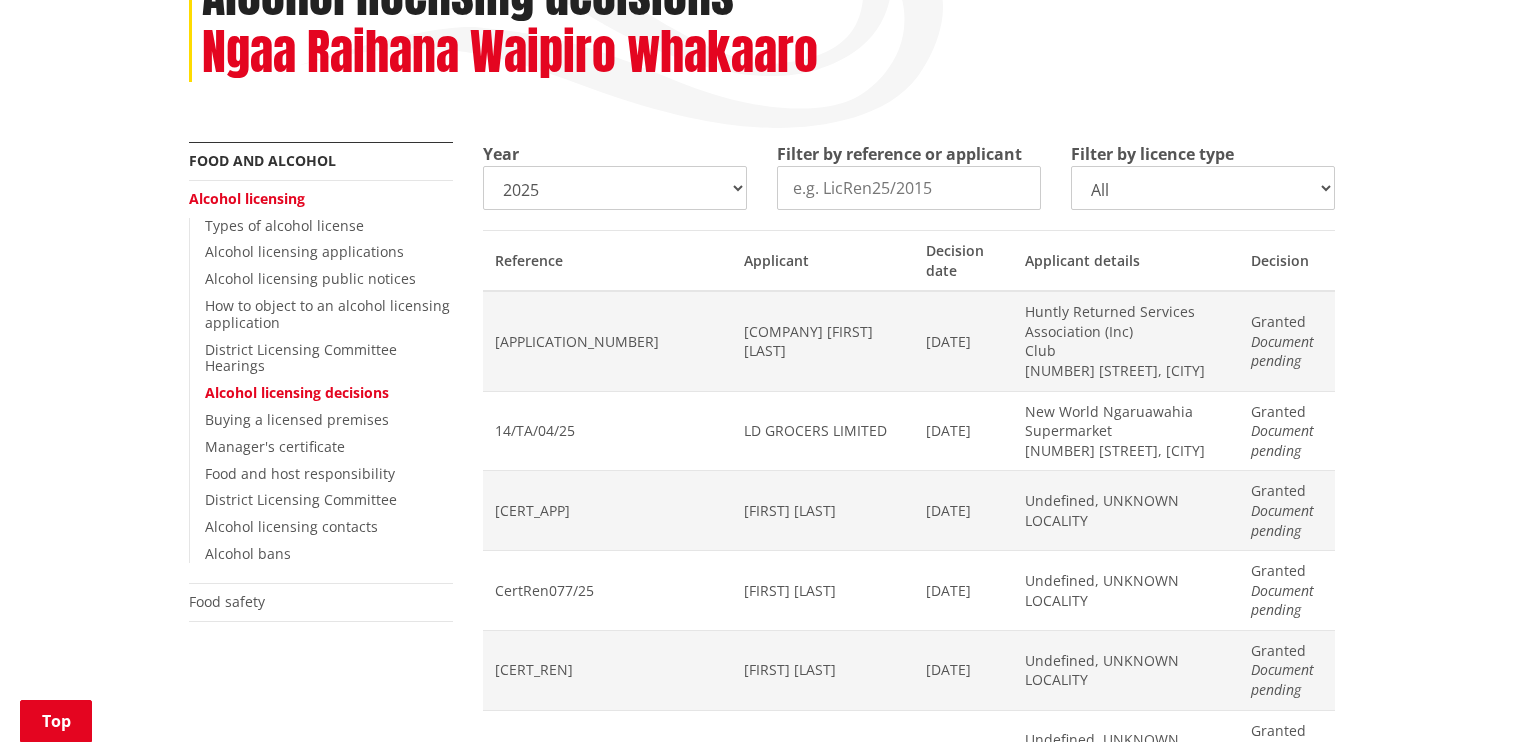 click on "LD GROCERS LIMITED" at bounding box center [823, 431] 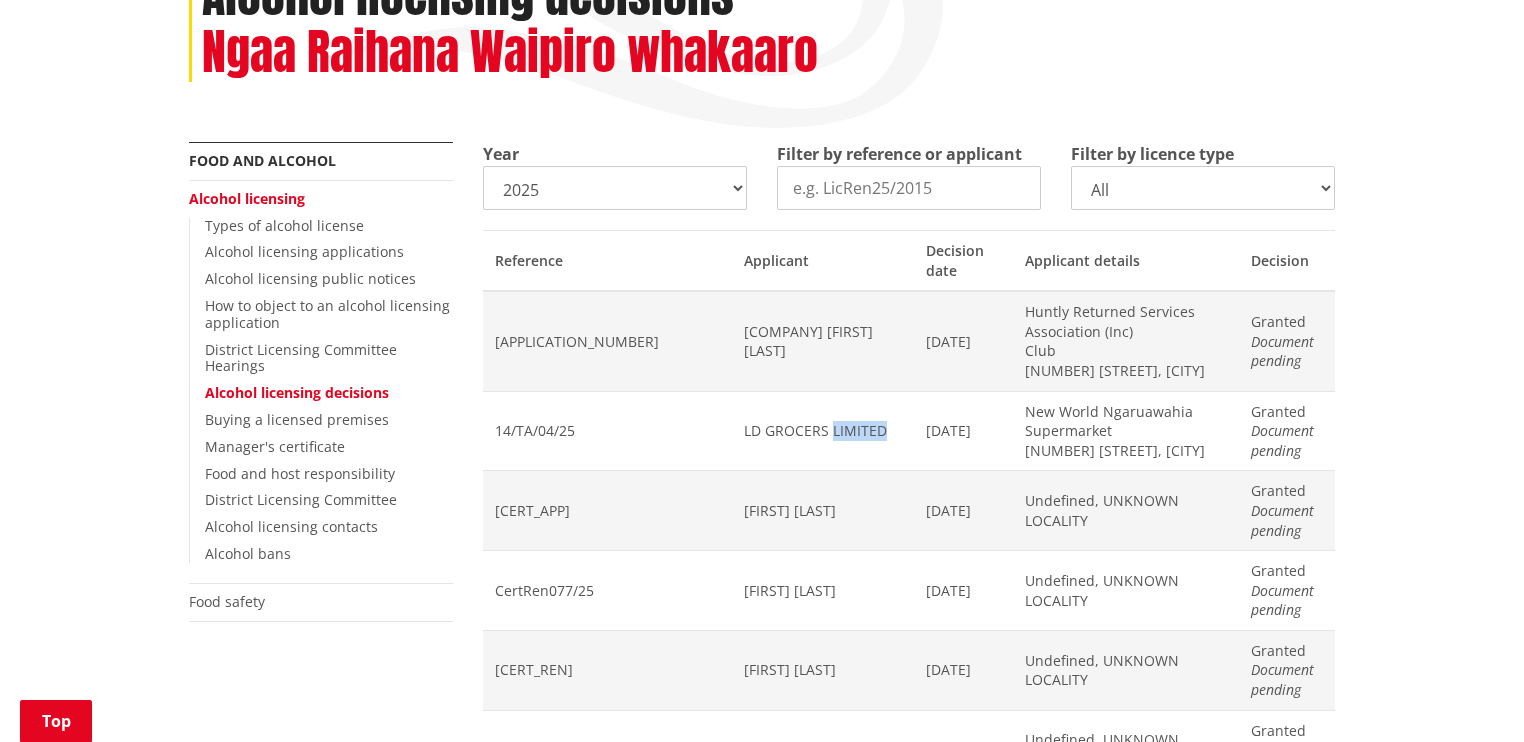 click on "LD GROCERS LIMITED" at bounding box center [823, 431] 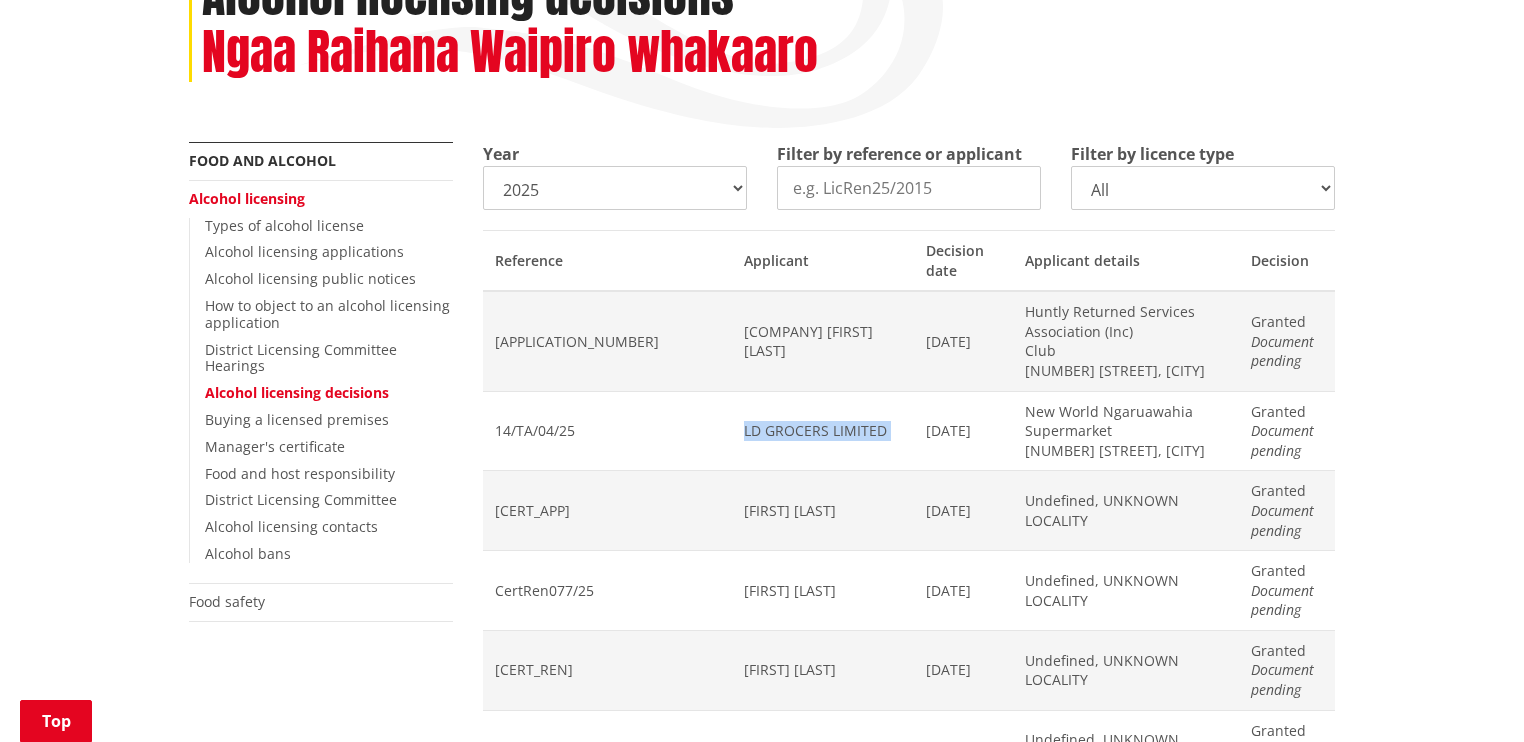 click on "LD GROCERS LIMITED" at bounding box center (823, 431) 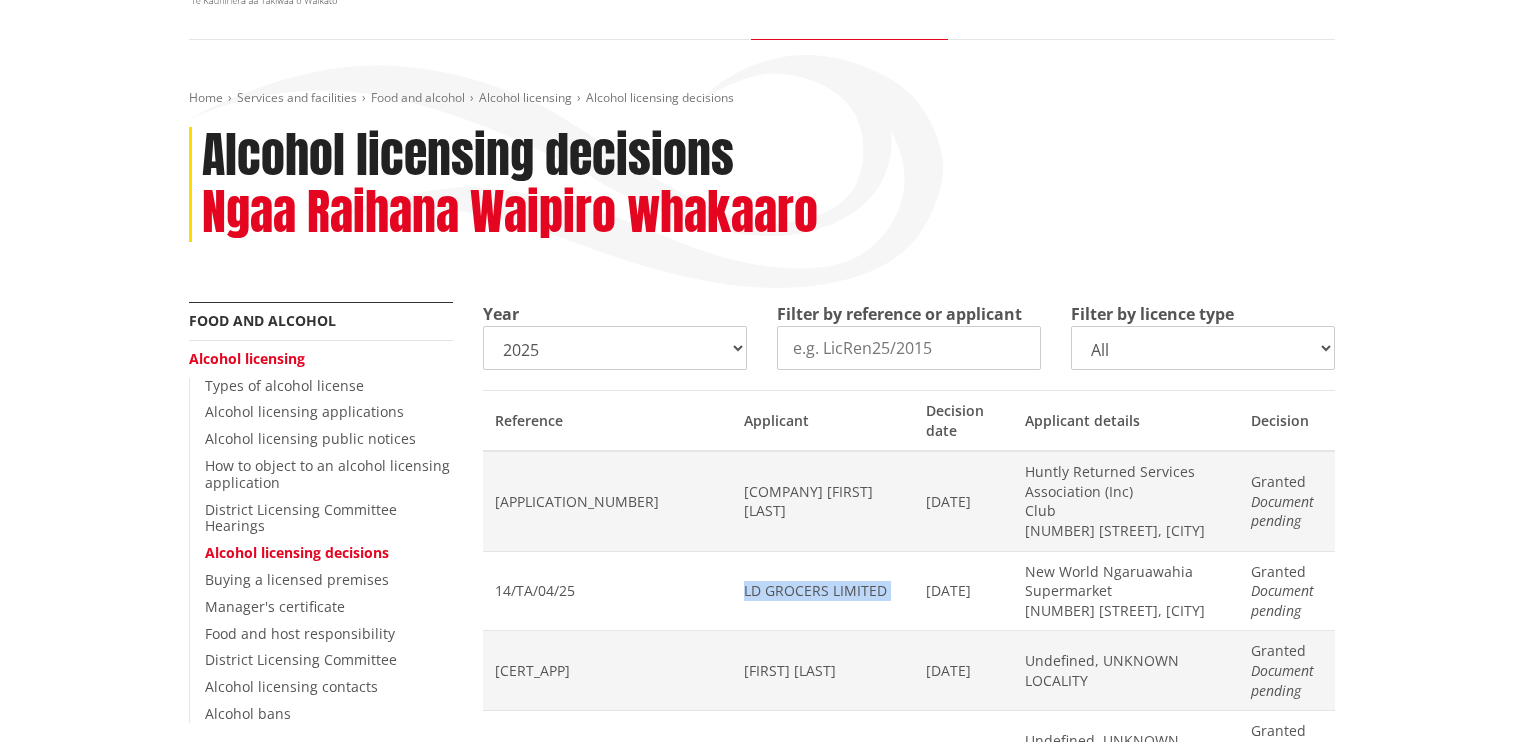 scroll, scrollTop: 80, scrollLeft: 0, axis: vertical 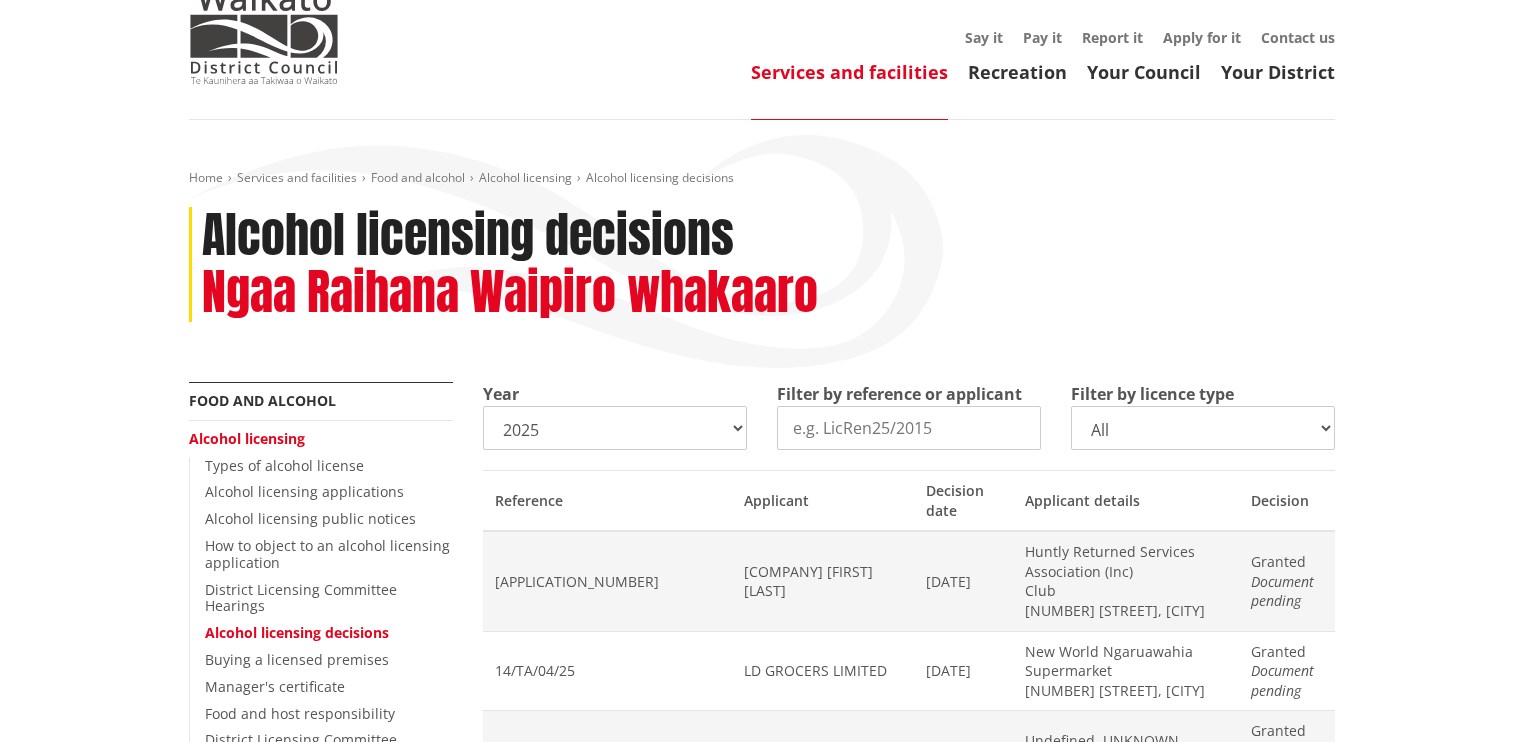 drag, startPoint x: 1027, startPoint y: 495, endPoint x: 1044, endPoint y: 493, distance: 17.117243 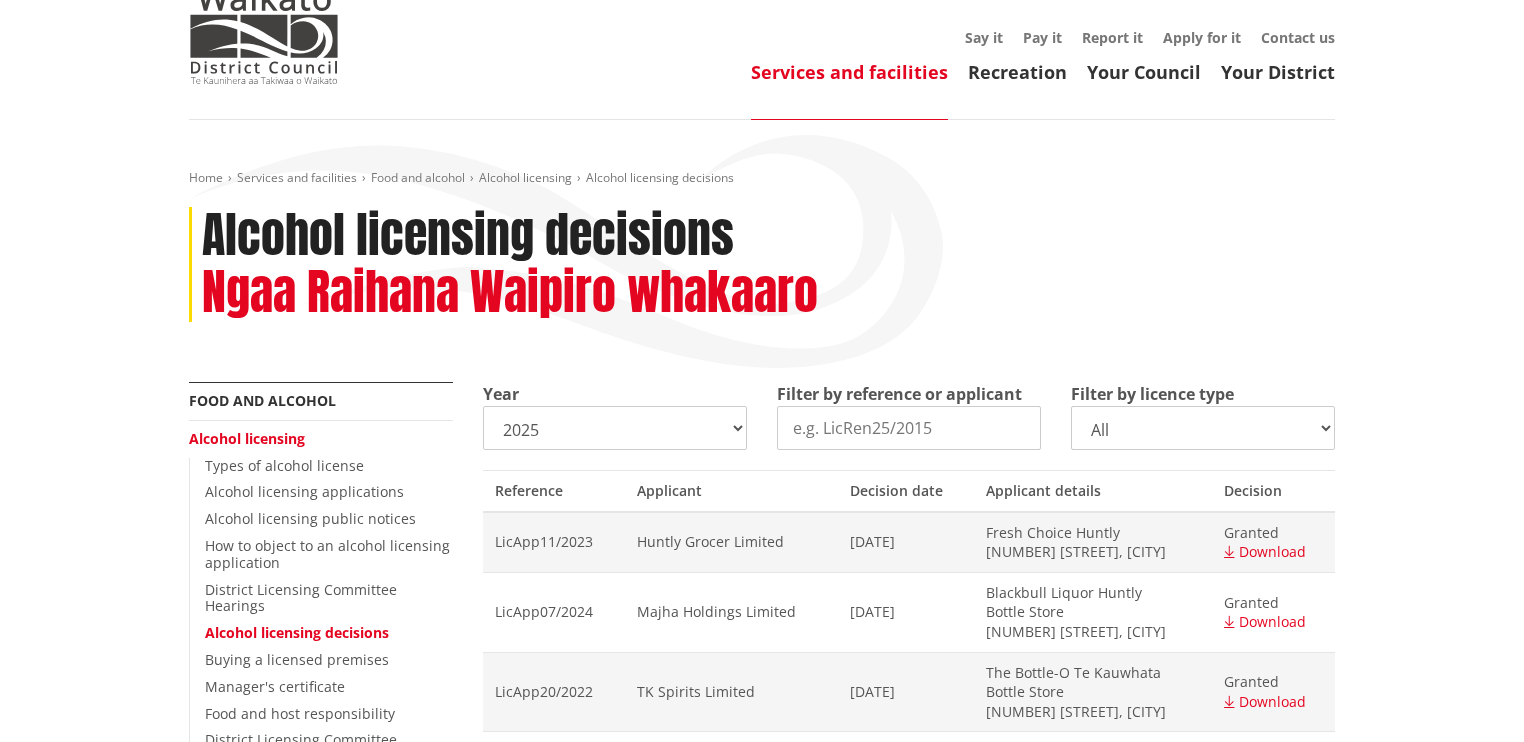 scroll, scrollTop: 240, scrollLeft: 0, axis: vertical 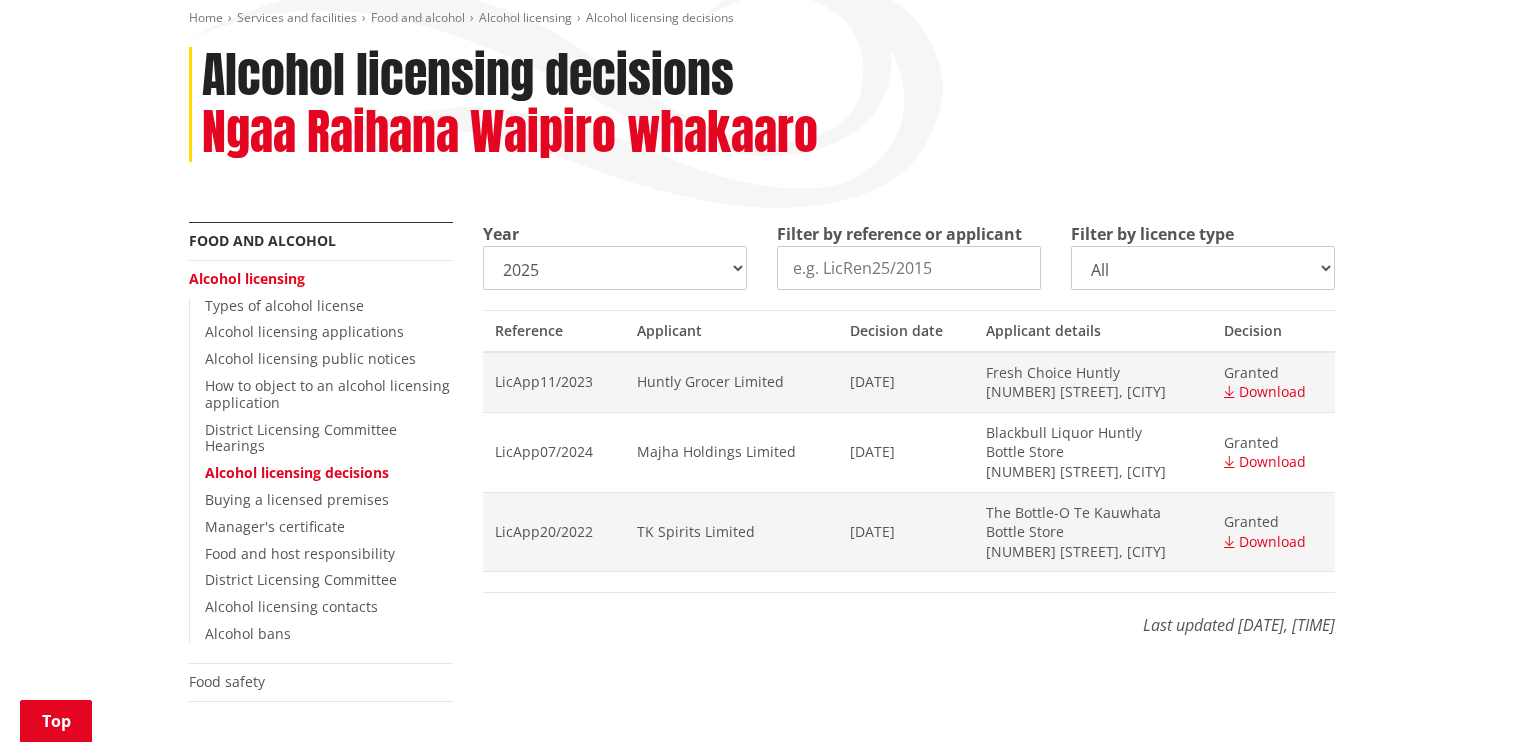 click on "All On licence - New On licence - Renewals On licence - Variations Off licence - New Off licence - Renewals Off licence - Variations Club licence - New Club licence - Renewals Club licence - Variations Manager certificate - New Manager certificate - Renewals Special licences Temporary authorities" at bounding box center [1203, 268] 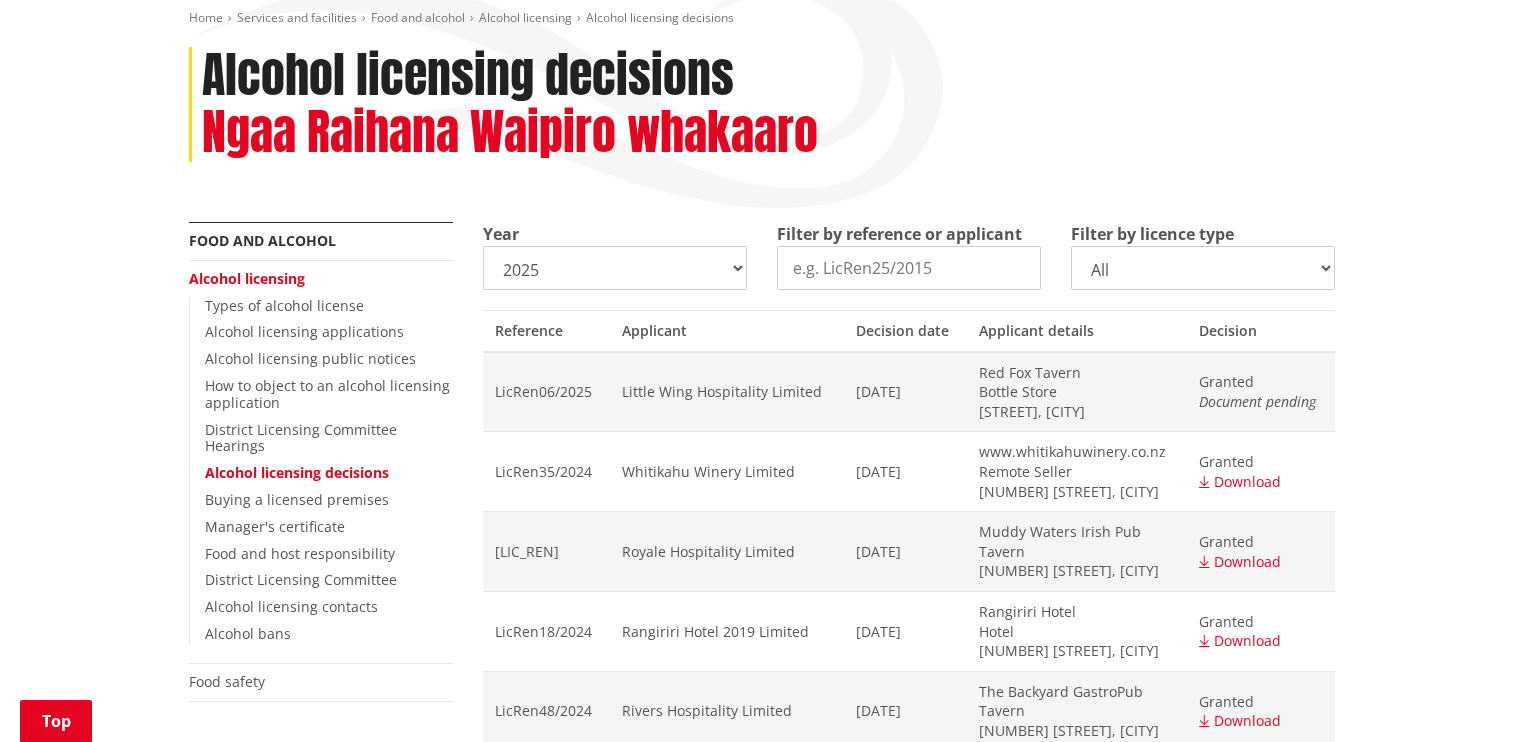 click on "Home
Services and facilities
Food and alcohol
Alcohol licensing
Alcohol licensing decisions
Alcohol licensing decisions
Ngaa Raihana Waipiro whakaaro
More from this section
Food and alcohol
Alcohol licensing
Types of alcohol license
Alcohol licensing applications
Alcohol licensing public notices
How to object to an alcohol licensing application
District Licensing Committee Hearings
Alcohol licensing decisions
Buying a licensed premises
Manager's certificate
Food and host responsibility
District Licensing Committee
Alcohol licensing contacts
Alcohol bans
Food safety
Year
2025
2024
2023
2022
2021
2020
2019
2018
2017" at bounding box center (762, 478) 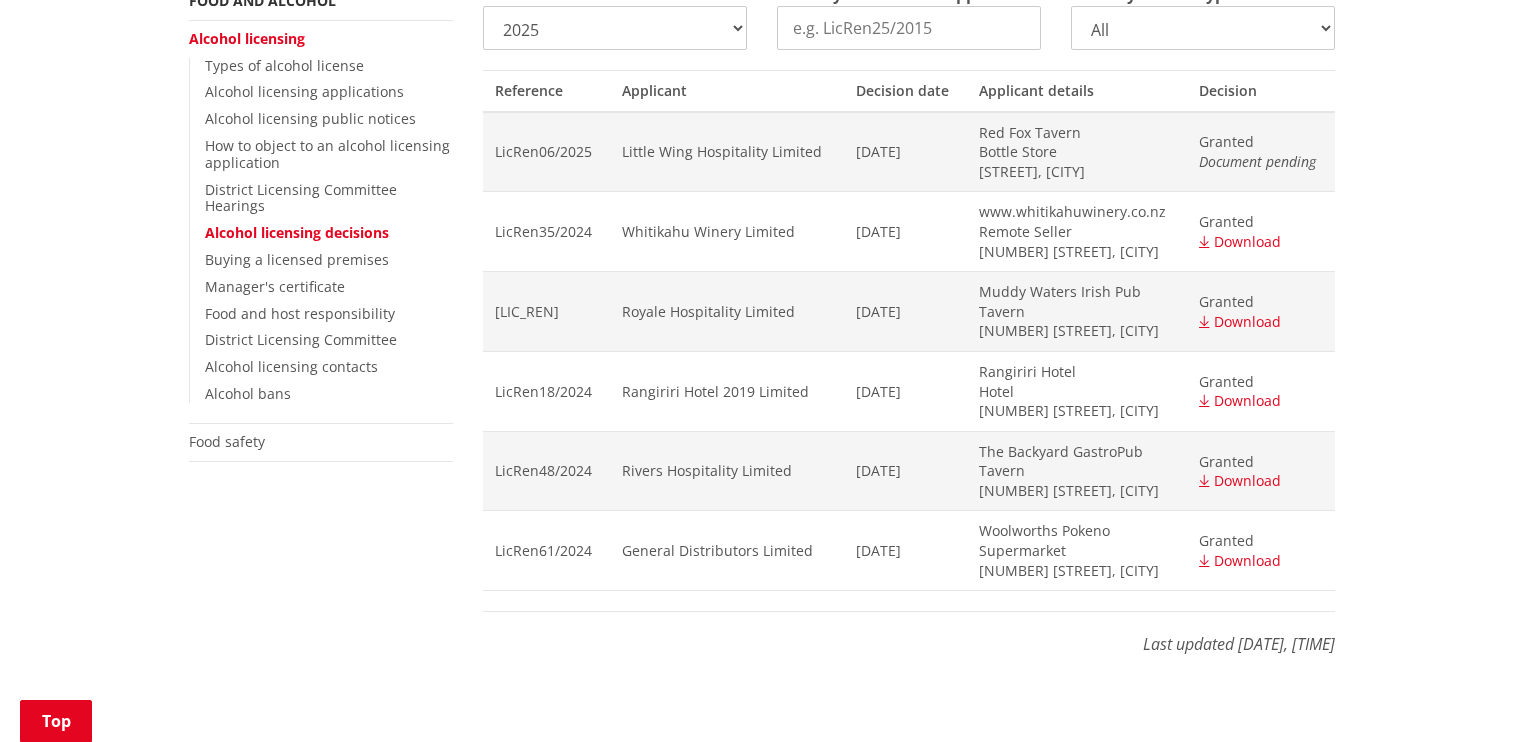 scroll, scrollTop: 320, scrollLeft: 0, axis: vertical 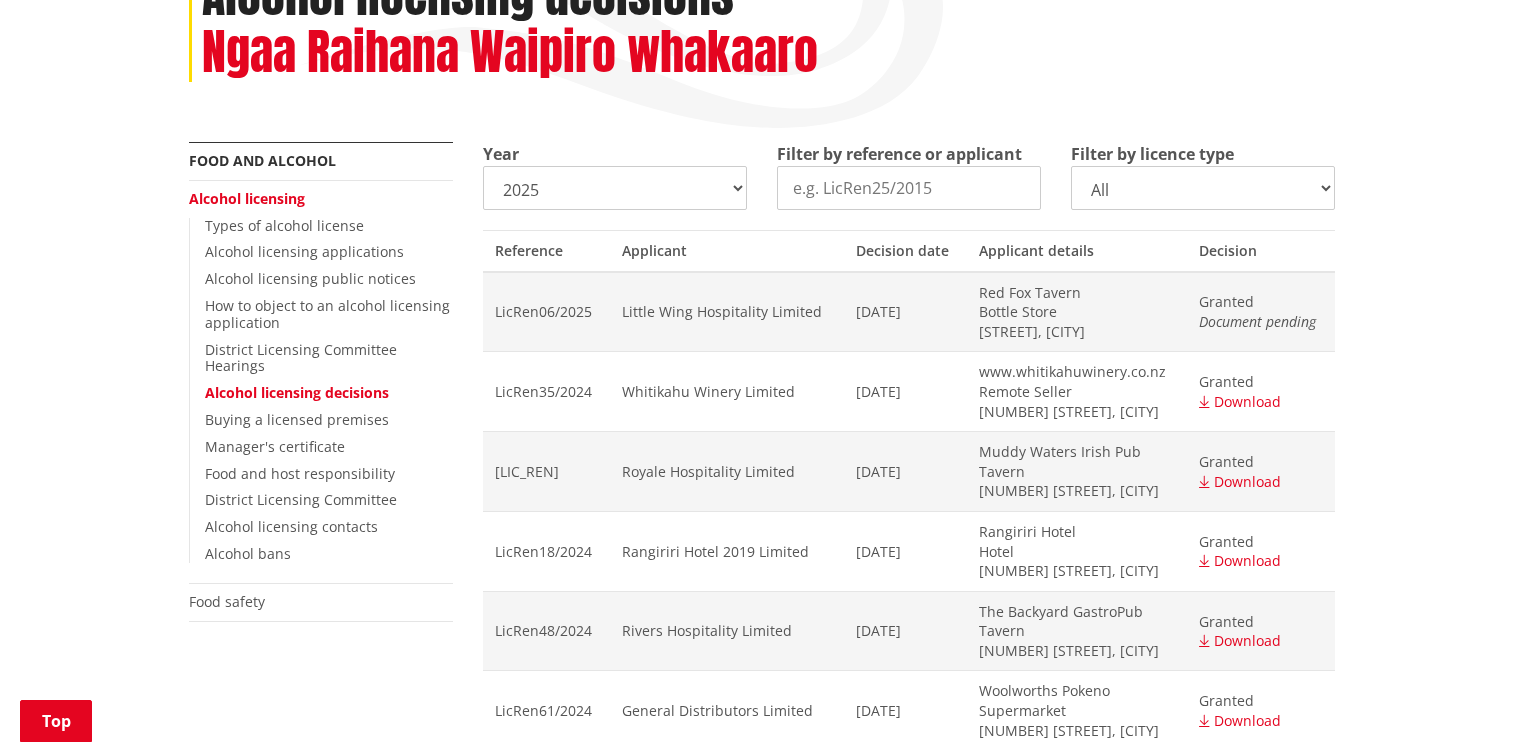 click on "All On licence - New On licence - Renewals On licence - Variations Off licence - New Off licence - Renewals Off licence - Variations Club licence - New Club licence - Renewals Club licence - Variations Manager certificate - New Manager certificate - Renewals Special licences Temporary authorities" at bounding box center (1203, 188) 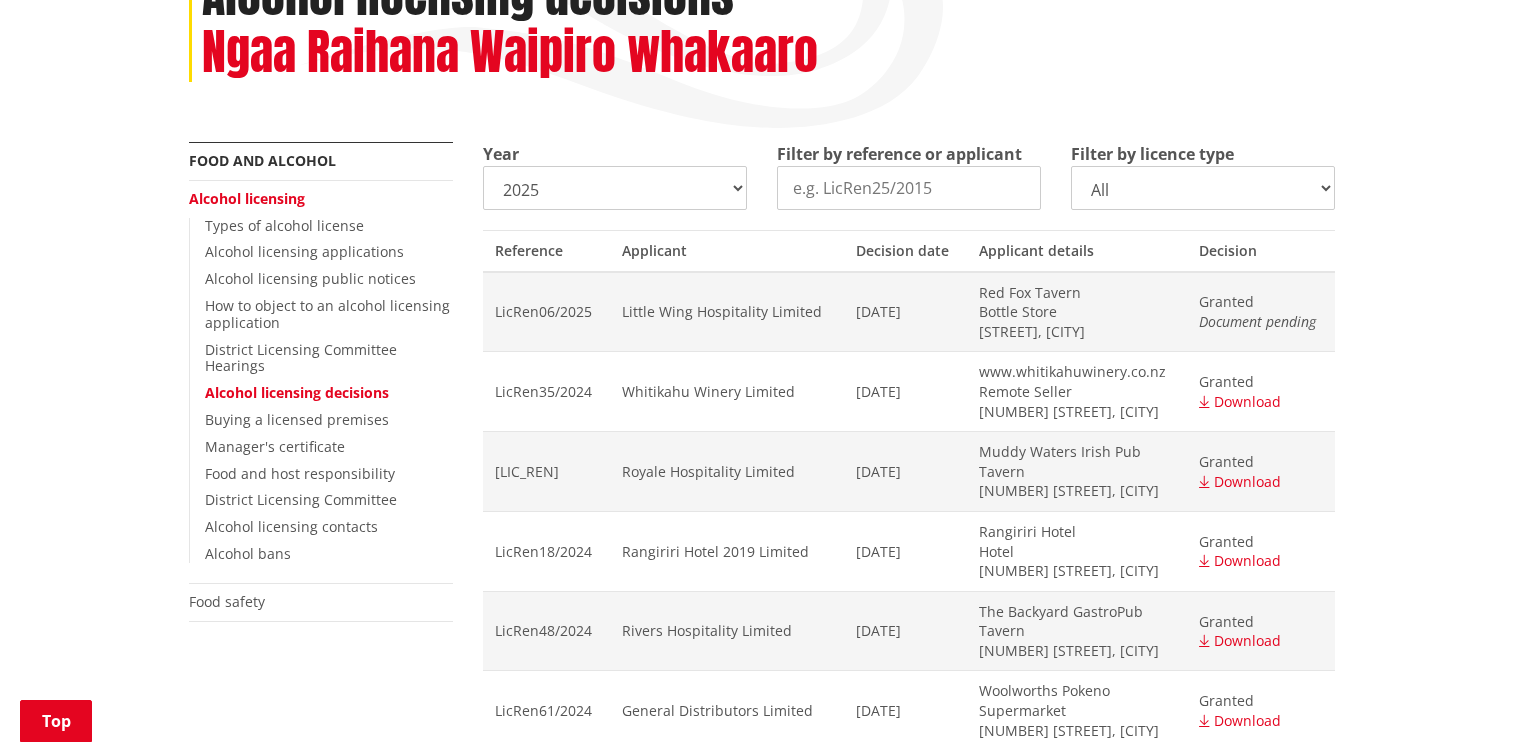 click on "Home
Services and facilities
Food and alcohol
Alcohol licensing
Alcohol licensing decisions
Alcohol licensing decisions
Ngaa Raihana Waipiro whakaaro
More from this section
Food and alcohol
Alcohol licensing
Types of alcohol license
Alcohol licensing applications
Alcohol licensing public notices
How to object to an alcohol licensing application
District Licensing Committee Hearings
Alcohol licensing decisions
Buying a licensed premises
Manager's certificate
Food and host responsibility
District Licensing Committee
Alcohol licensing contacts
Alcohol bans
Food safety
Year
2025
2024
2023
2022
2021
2020
2019
2018
2017" at bounding box center (762, 398) 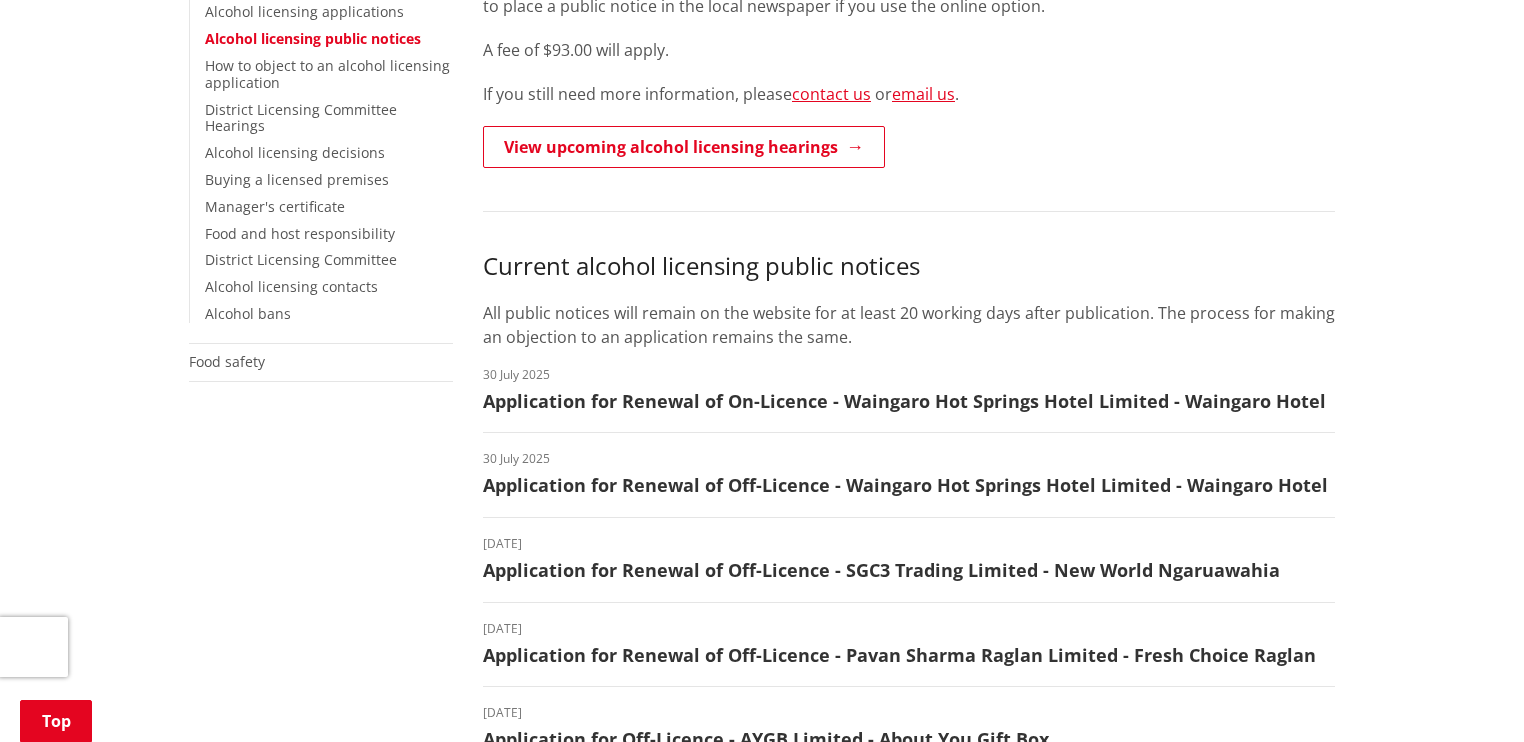 scroll, scrollTop: 640, scrollLeft: 0, axis: vertical 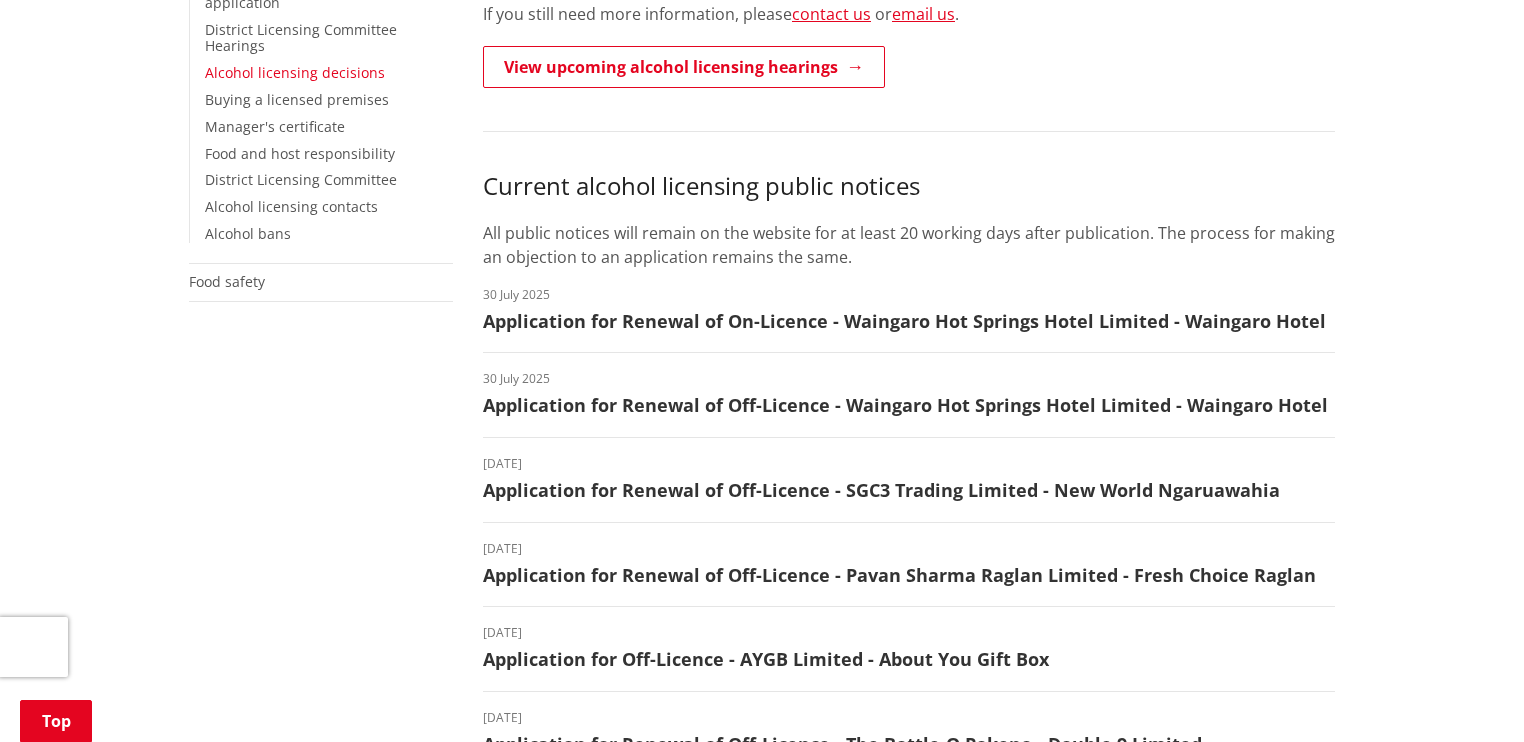 click on "Alcohol licensing decisions" at bounding box center (295, 72) 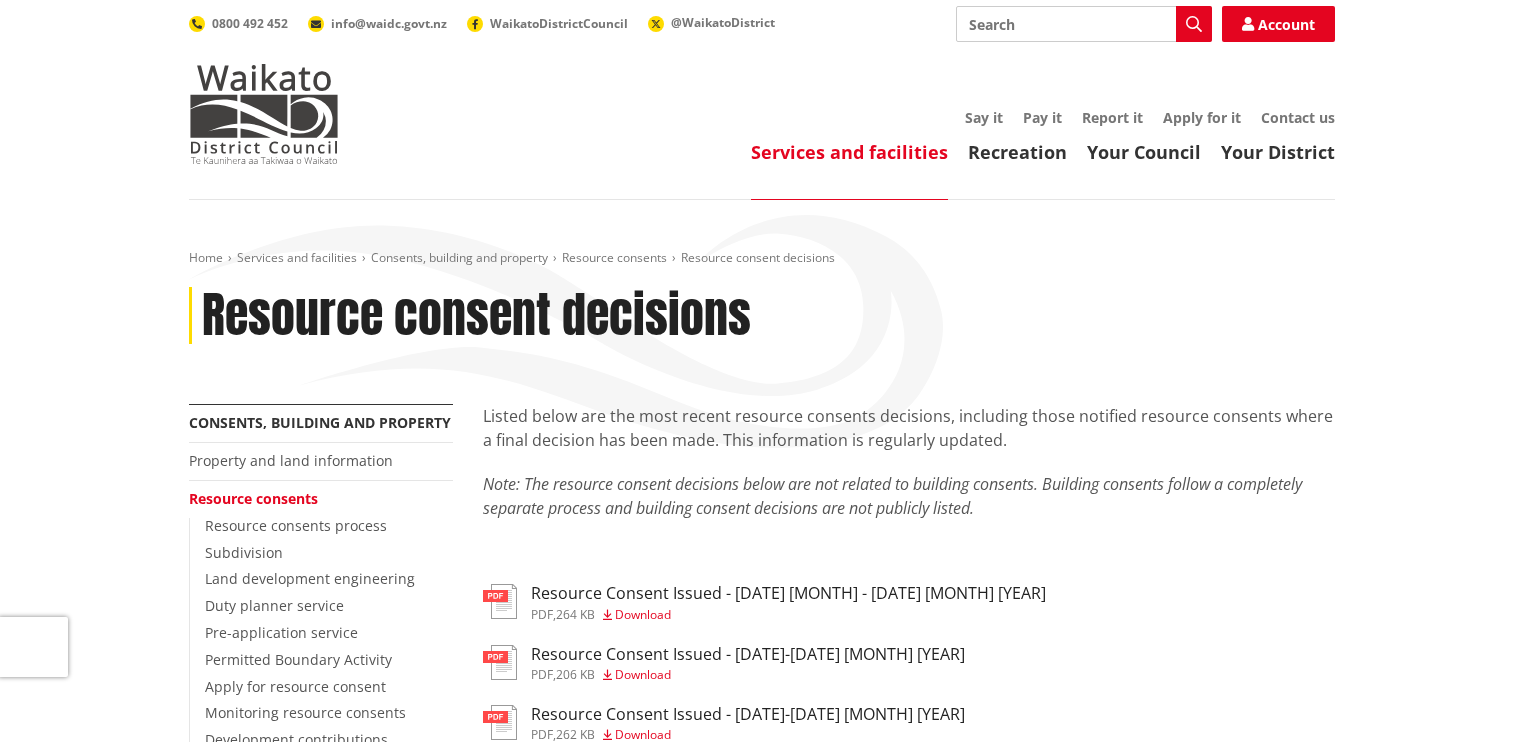 scroll, scrollTop: 80, scrollLeft: 0, axis: vertical 